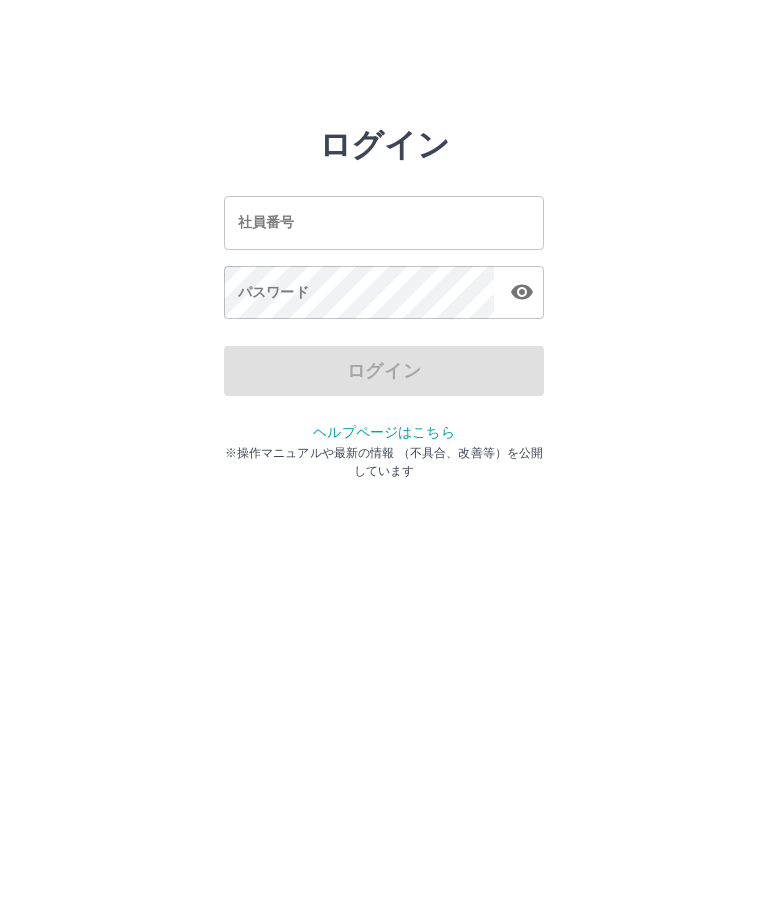 scroll, scrollTop: 0, scrollLeft: 0, axis: both 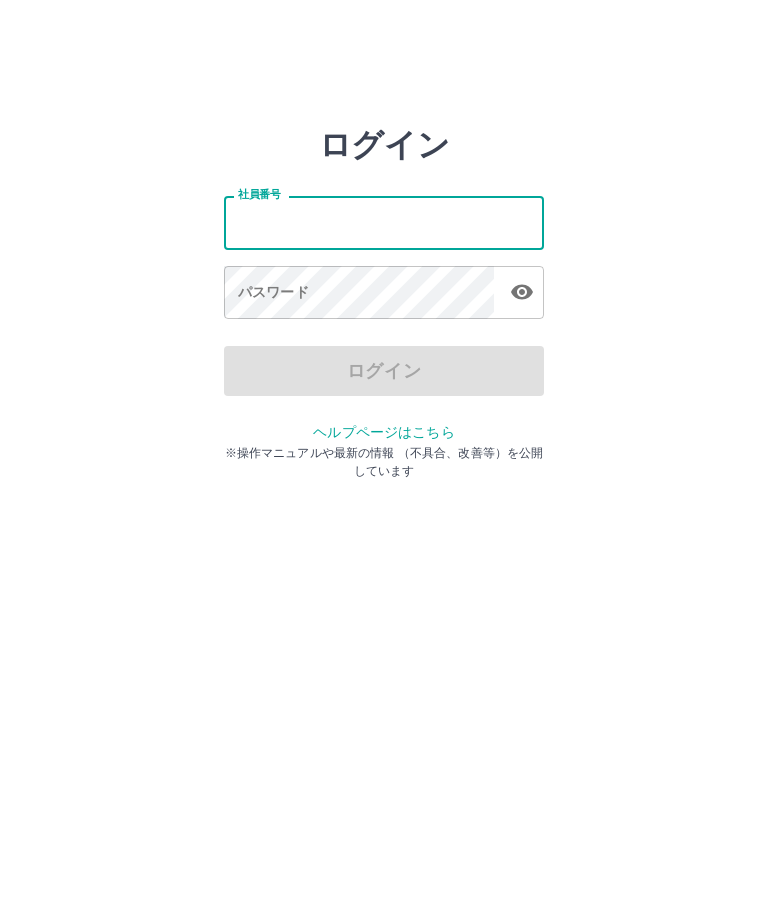click on "社員番号" at bounding box center (384, 222) 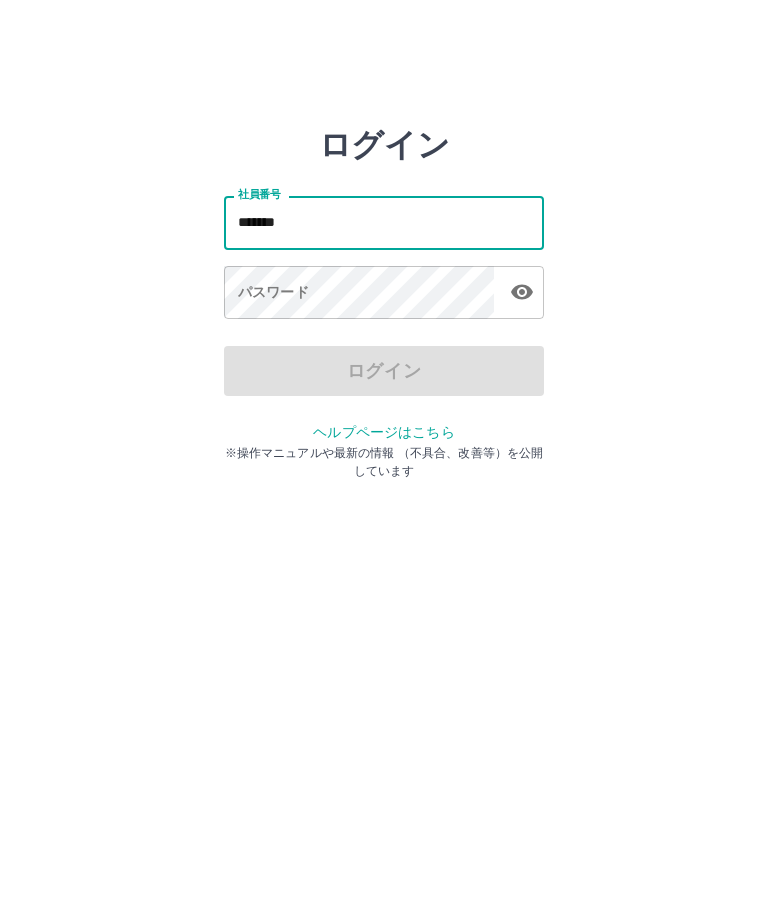 type on "*******" 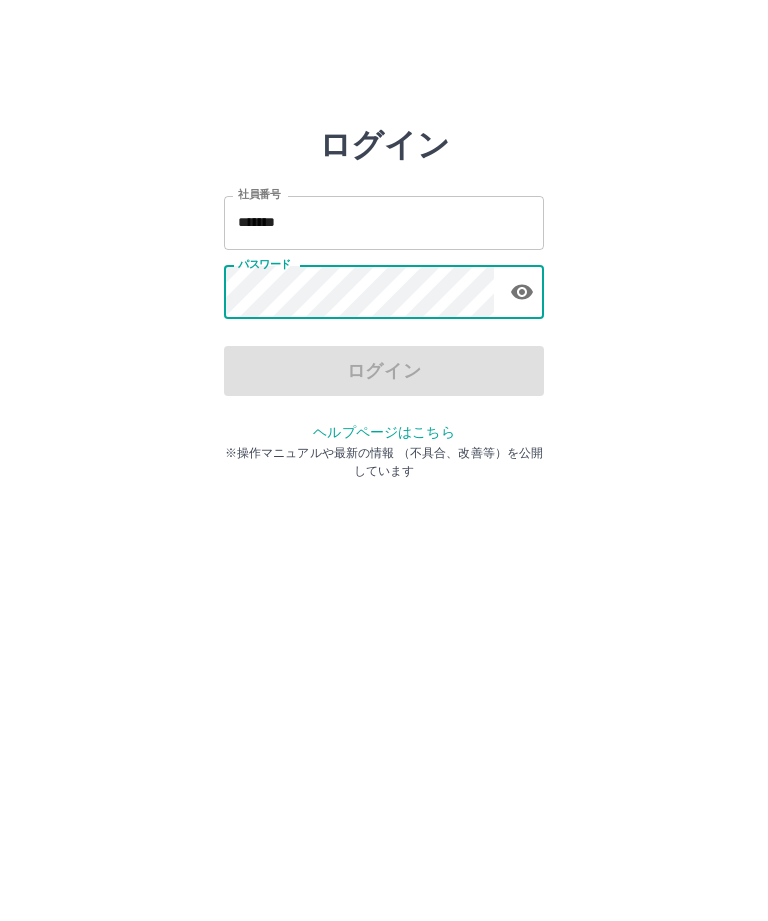click on "ログイン" at bounding box center [384, 371] 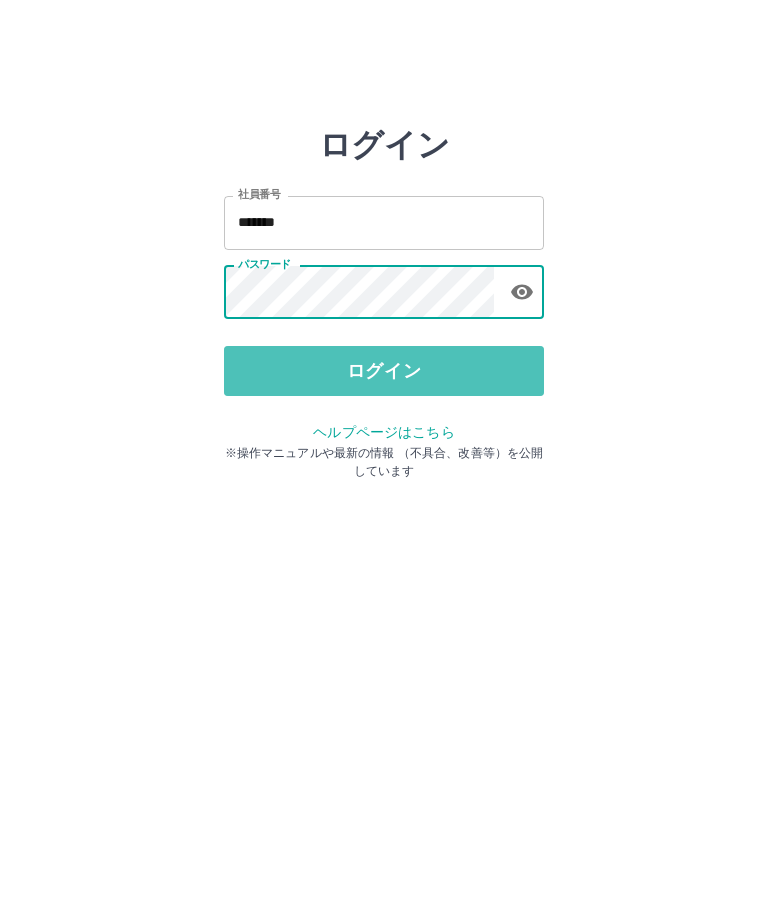 click on "ログイン" at bounding box center (384, 371) 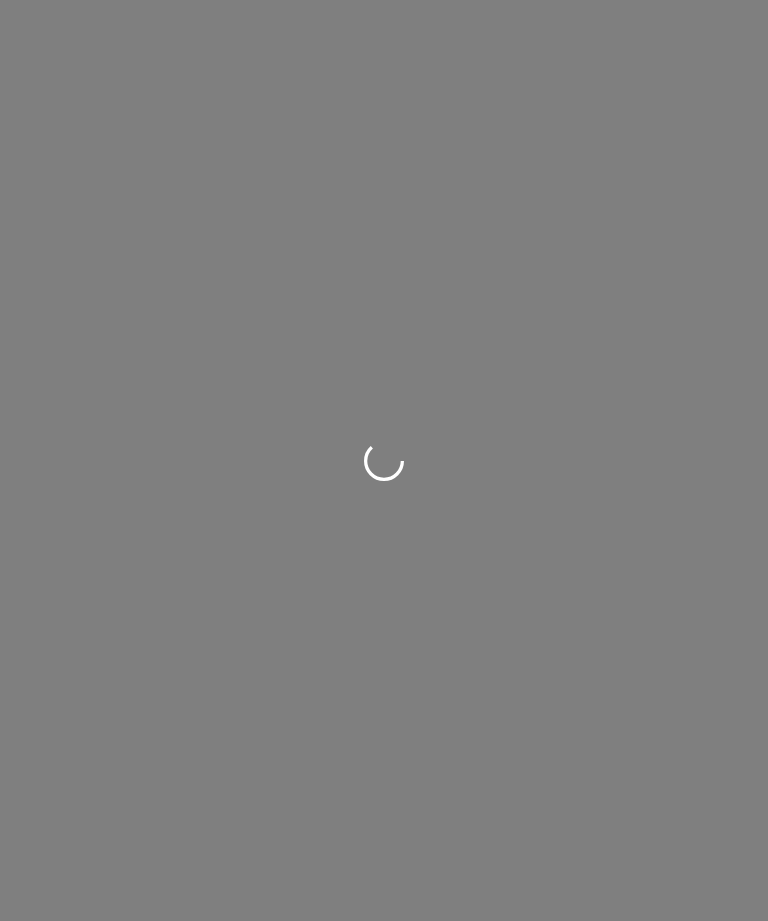 scroll, scrollTop: 0, scrollLeft: 0, axis: both 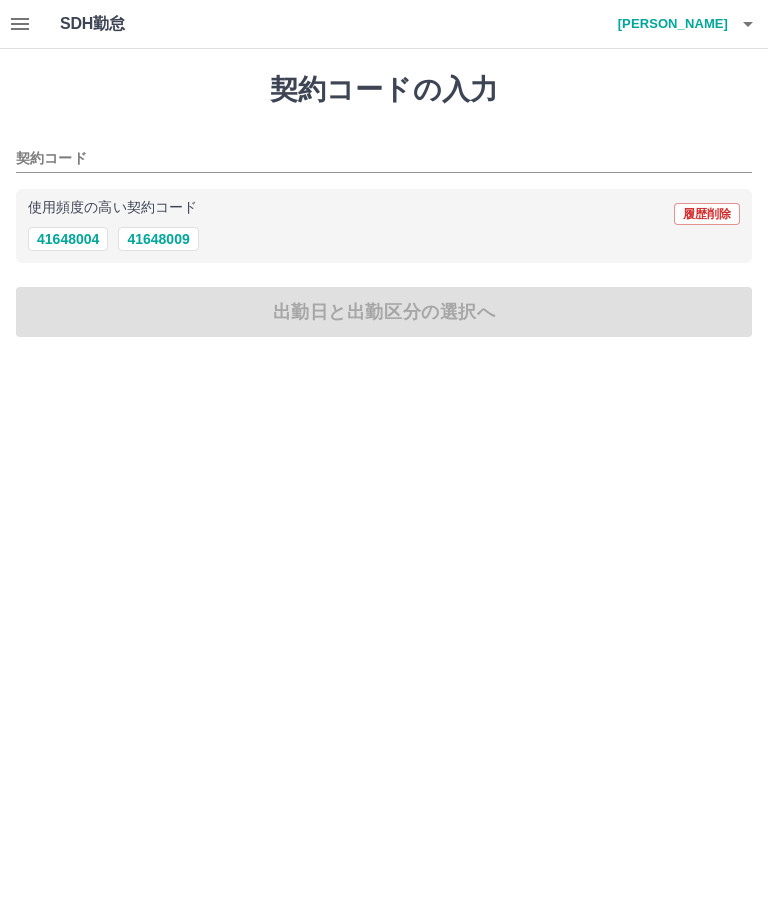 click on "41648004" at bounding box center [68, 239] 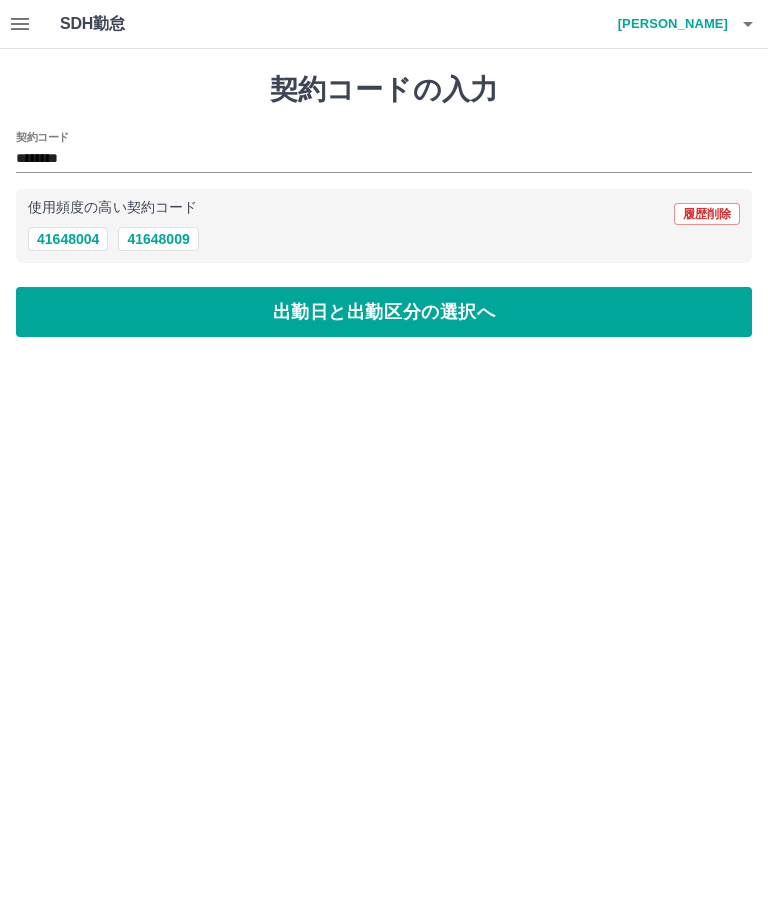 click on "出勤日と出勤区分の選択へ" at bounding box center (384, 312) 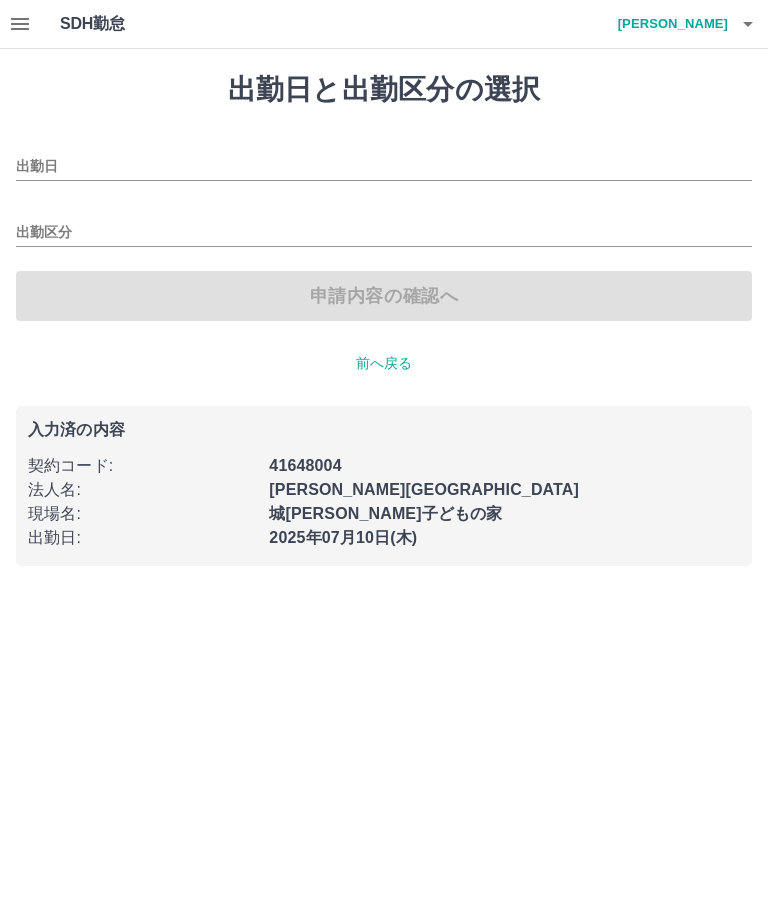 type on "**********" 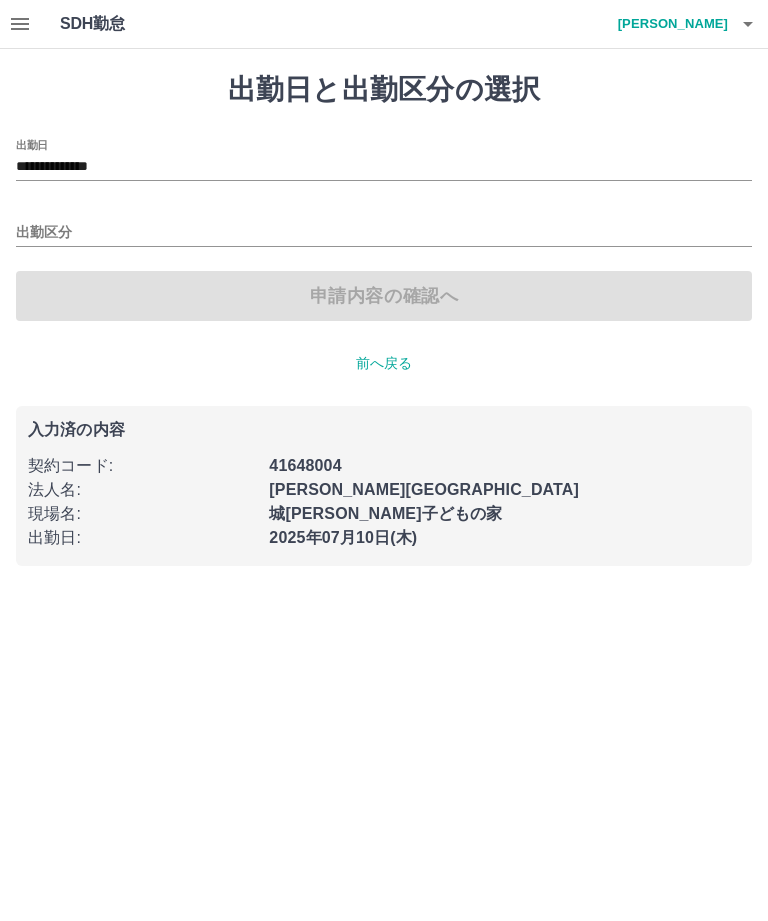 click on "出勤区分" at bounding box center [384, 233] 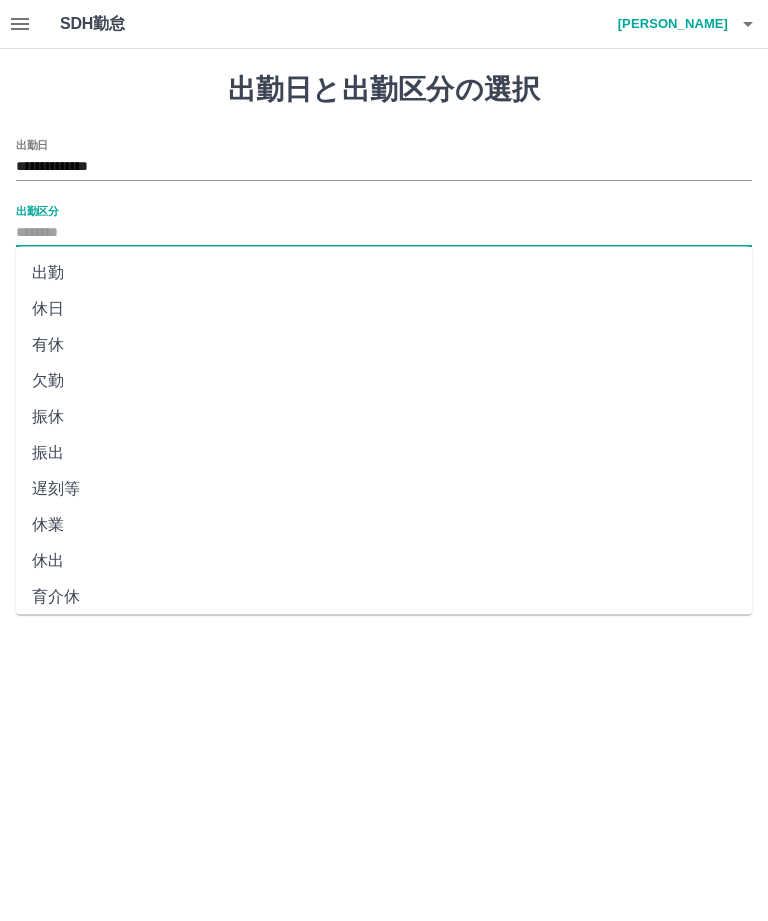 click on "出勤" at bounding box center [384, 273] 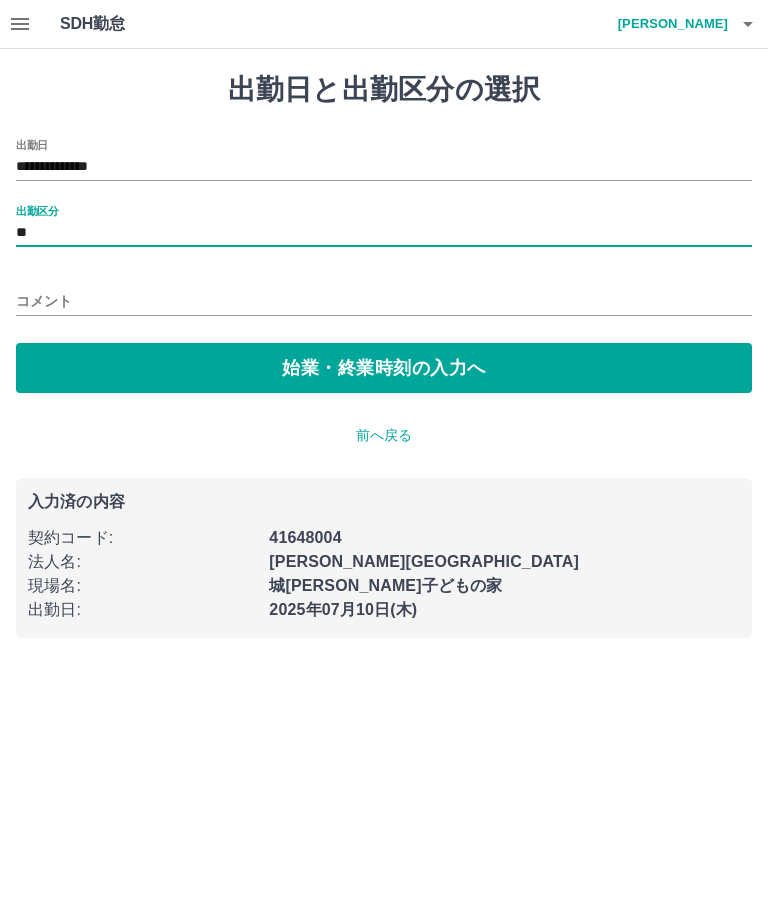click on "始業・終業時刻の入力へ" at bounding box center [384, 368] 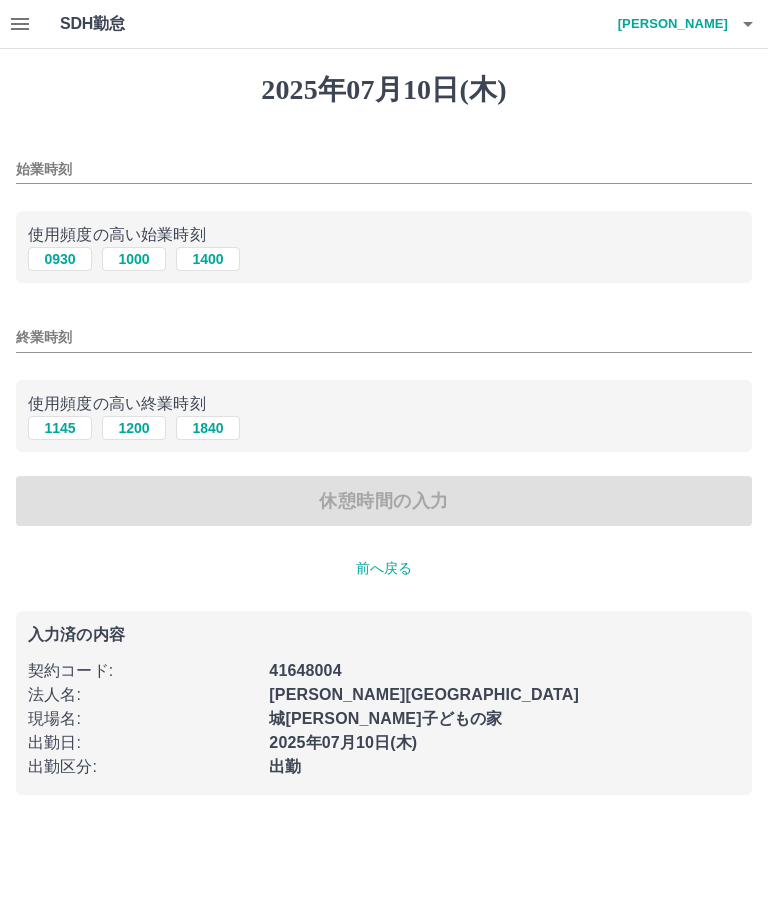 click on "1400" at bounding box center (208, 259) 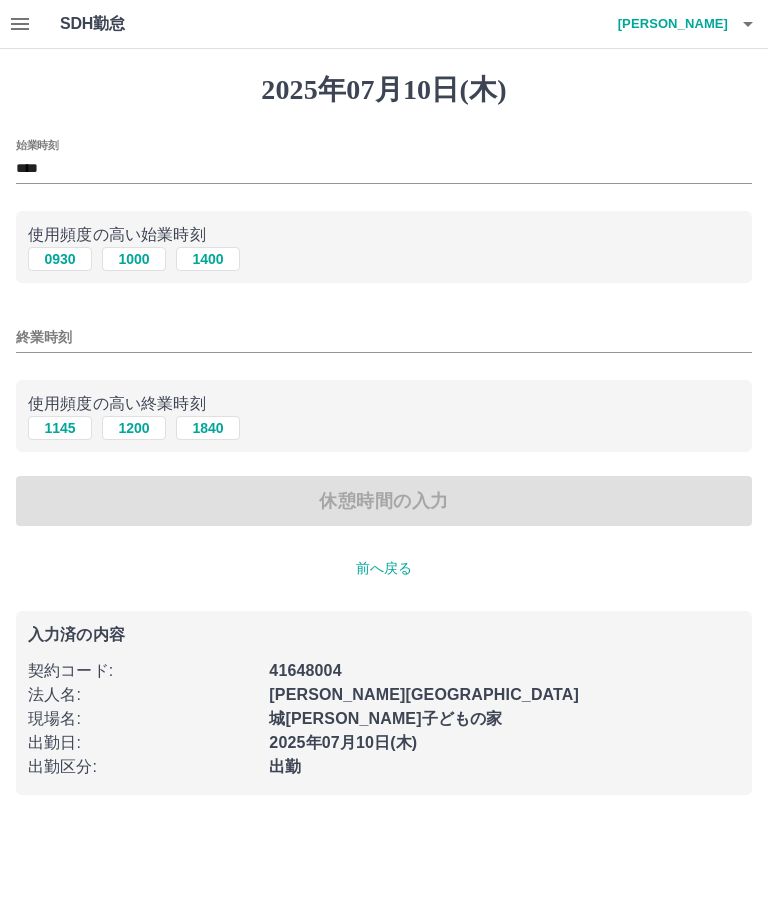 click on "終業時刻" at bounding box center [384, 337] 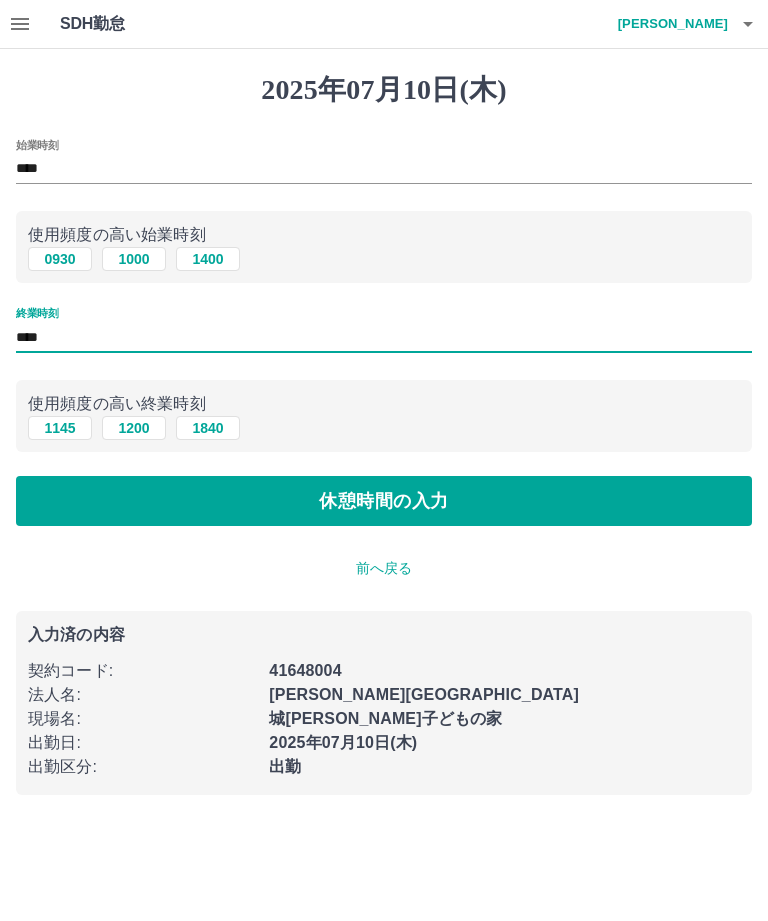 type on "****" 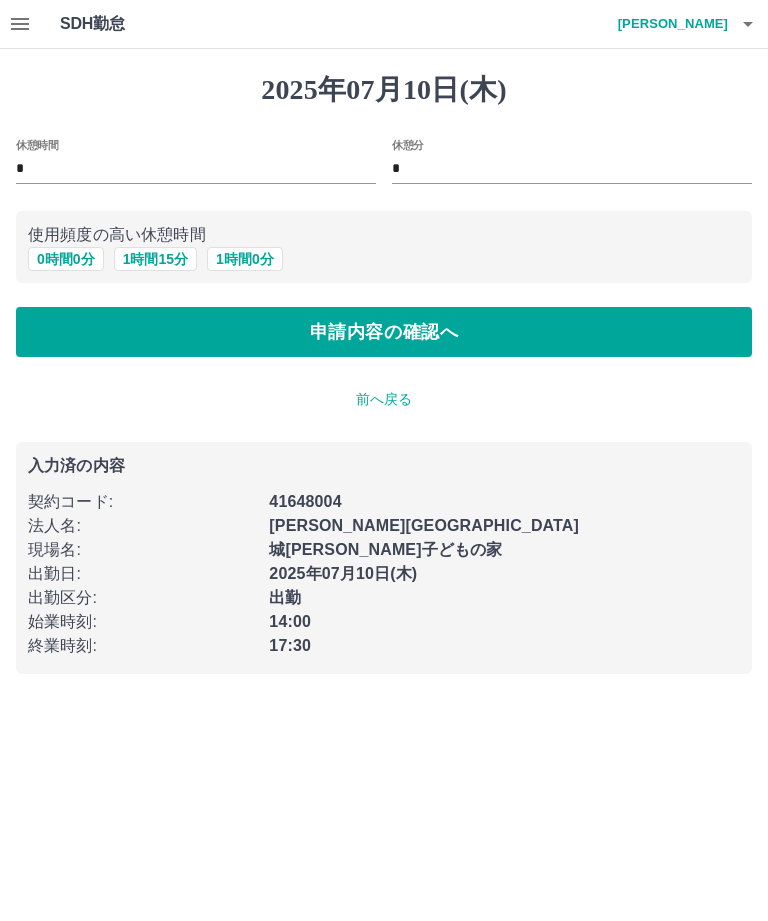 click on "申請内容の確認へ" at bounding box center (384, 332) 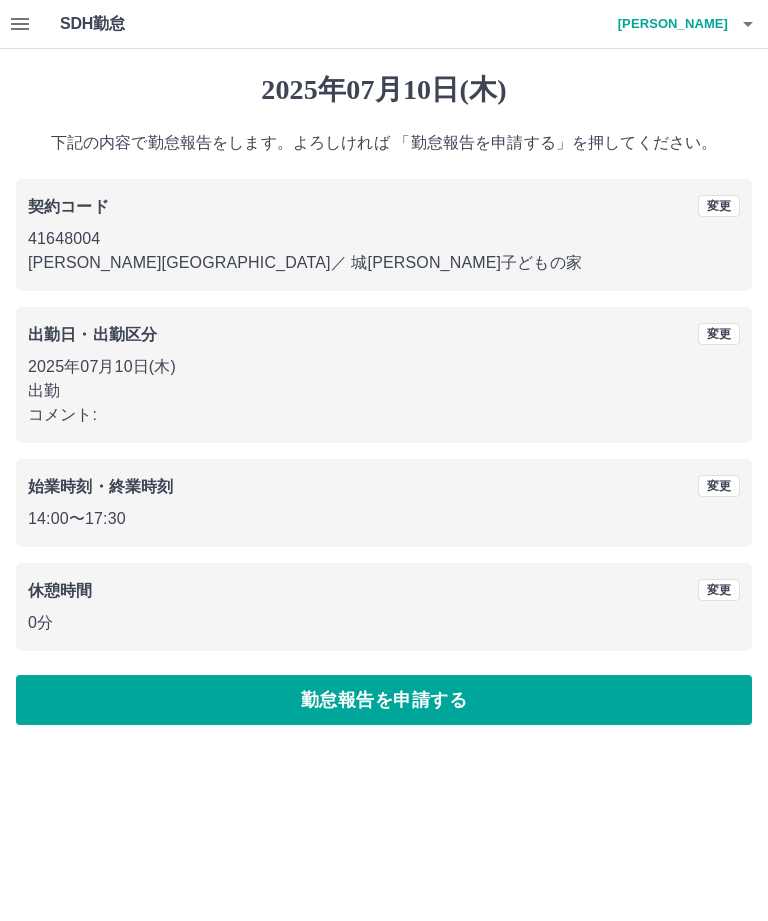 click on "勤怠報告を申請する" at bounding box center (384, 700) 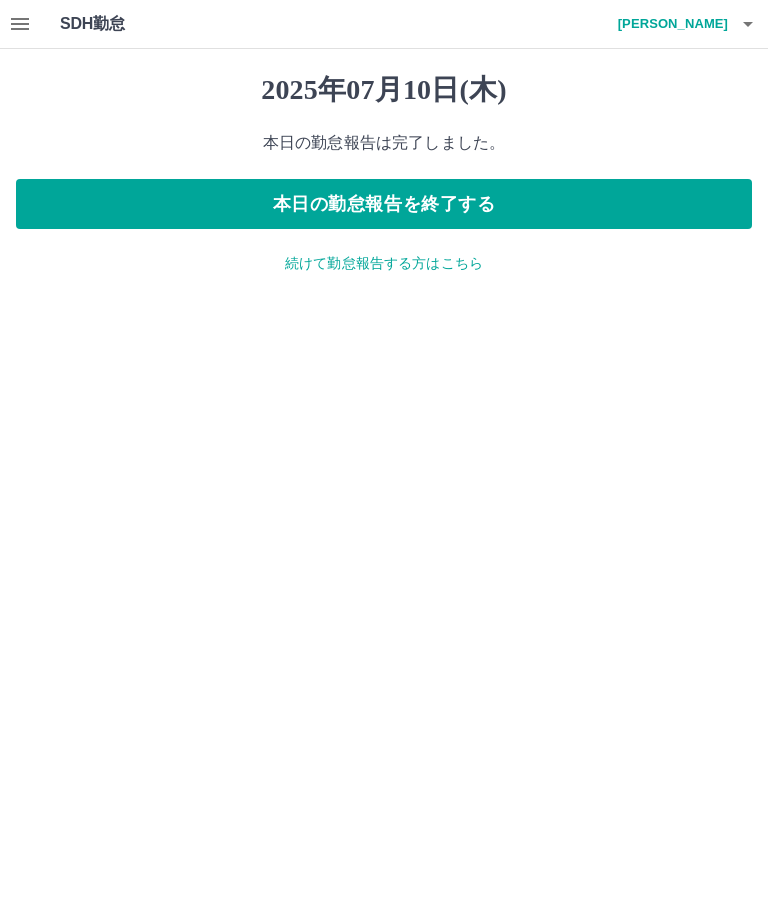 click on "2025年07月10日(木) 本日の勤怠報告は完了しました。 本日の勤怠報告を終了する 続けて勤怠報告する方はこちら" at bounding box center (384, 173) 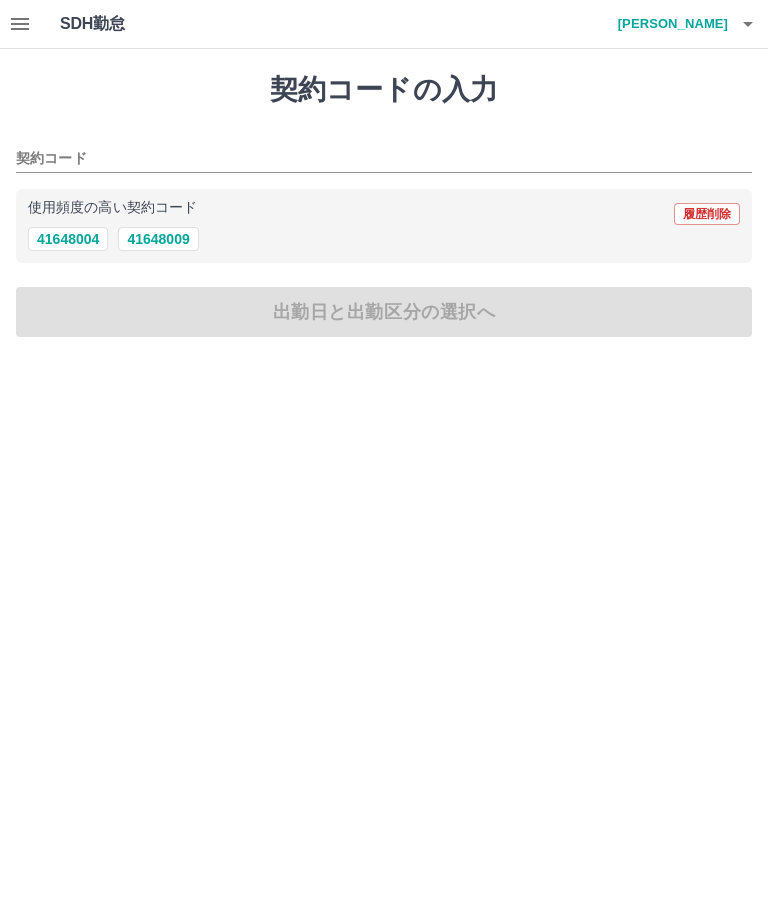 click on "41648004" at bounding box center (68, 239) 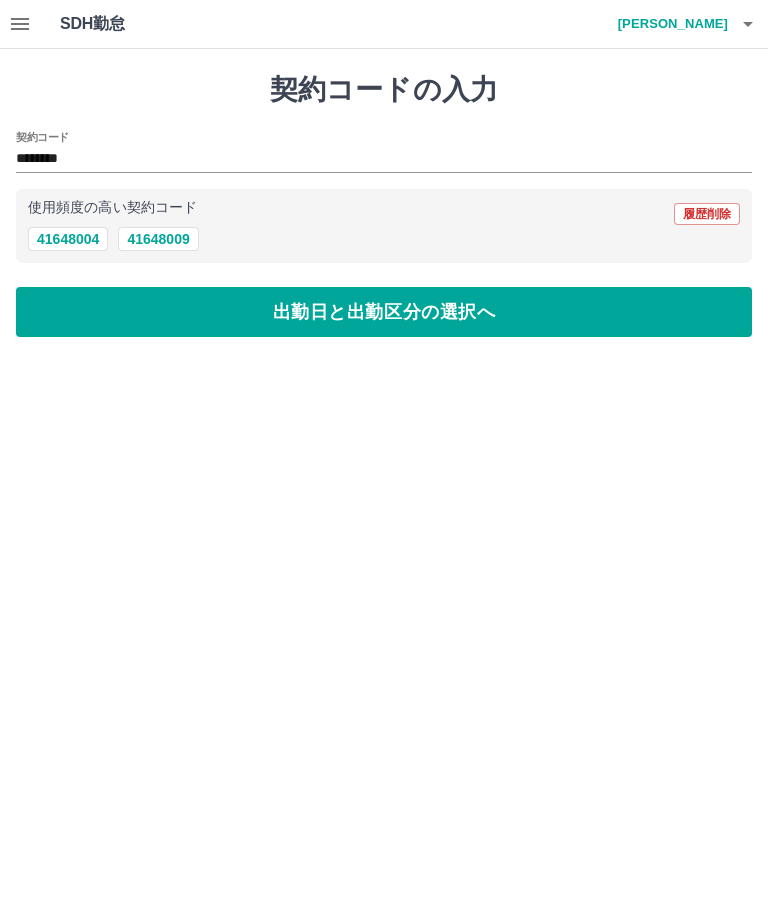 click on "出勤日と出勤区分の選択へ" at bounding box center [384, 312] 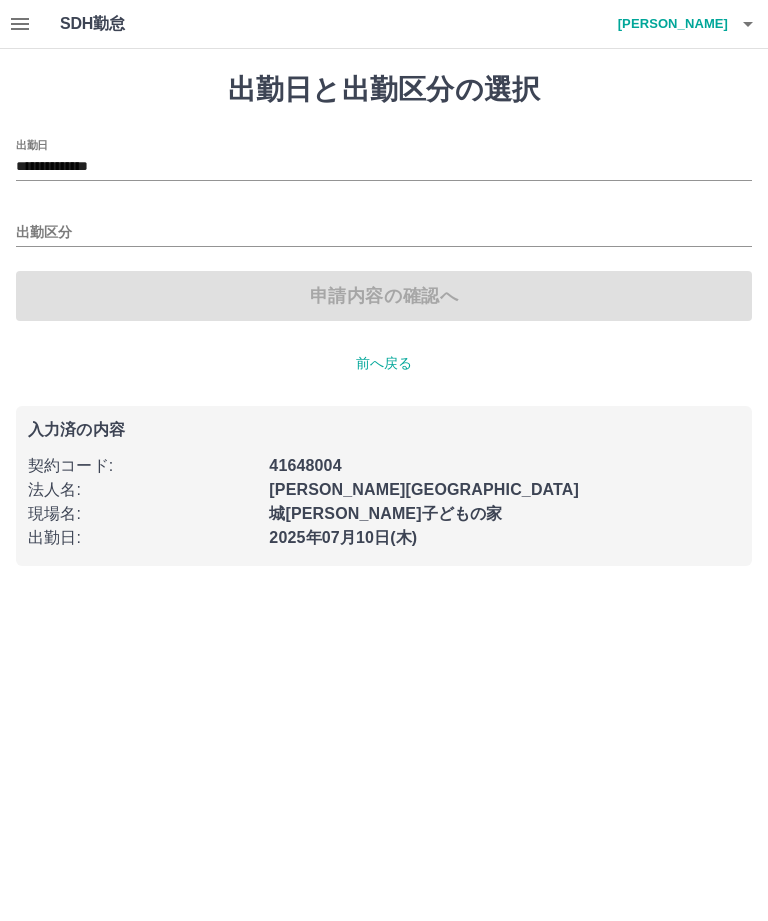 click on "**********" at bounding box center [384, 167] 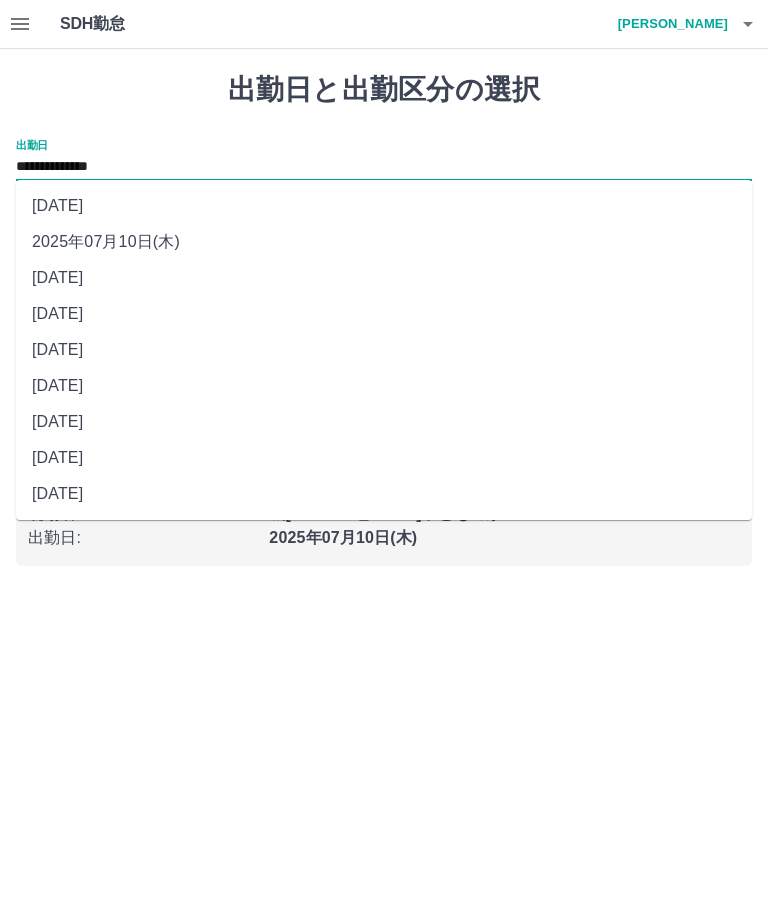 click on "**********" at bounding box center [384, 295] 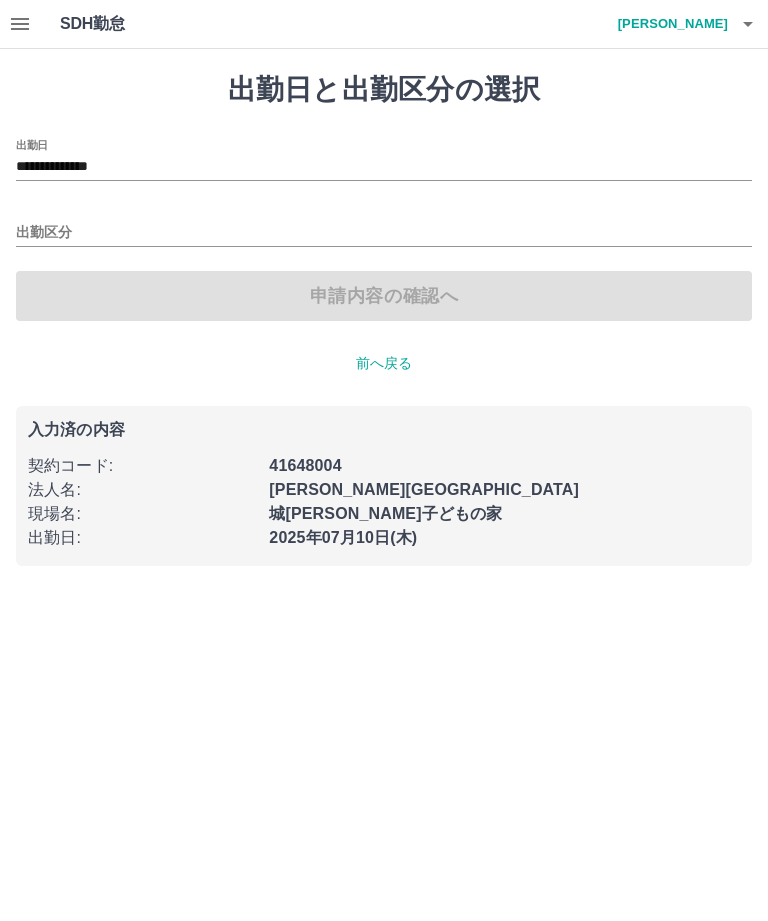 click on "**********" at bounding box center [384, 167] 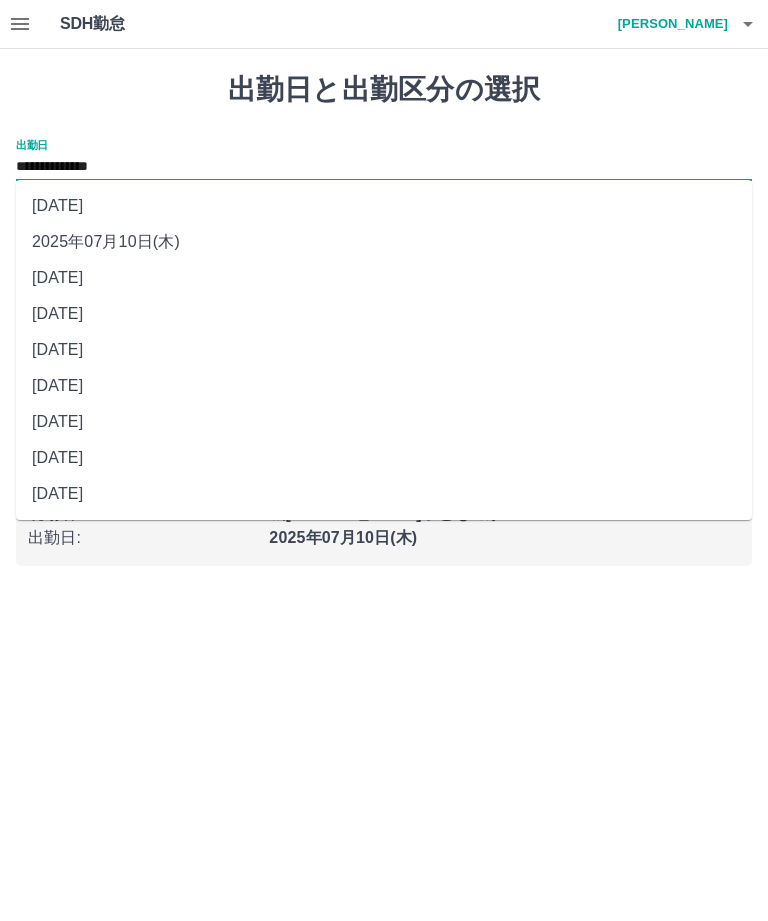 click on "2025年07月11日(金)" at bounding box center [384, 206] 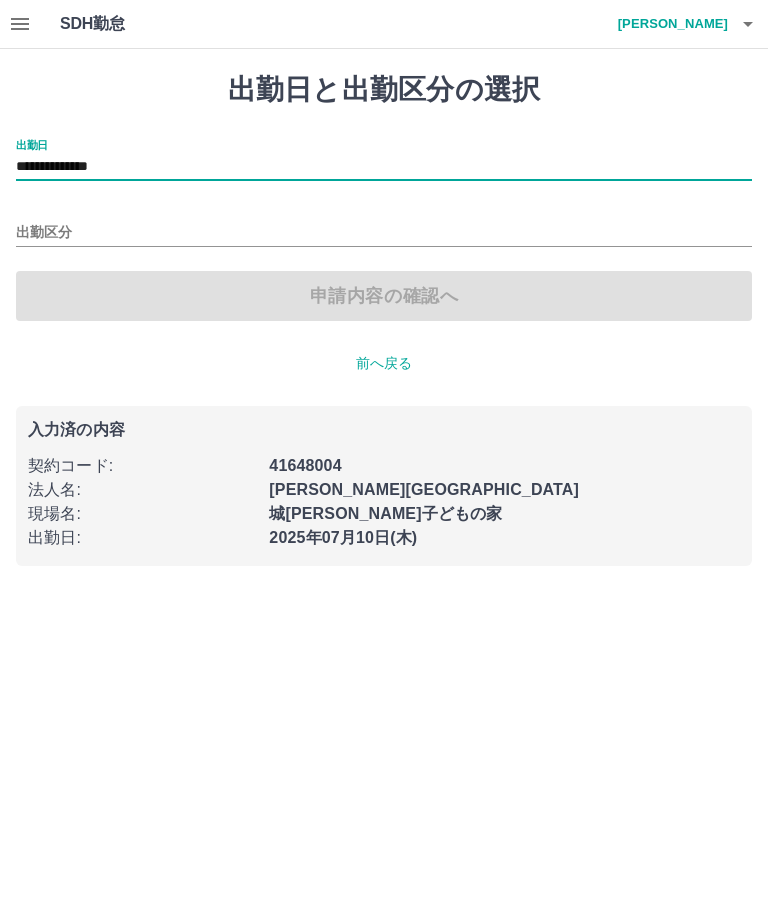 click on "出勤区分" at bounding box center [384, 233] 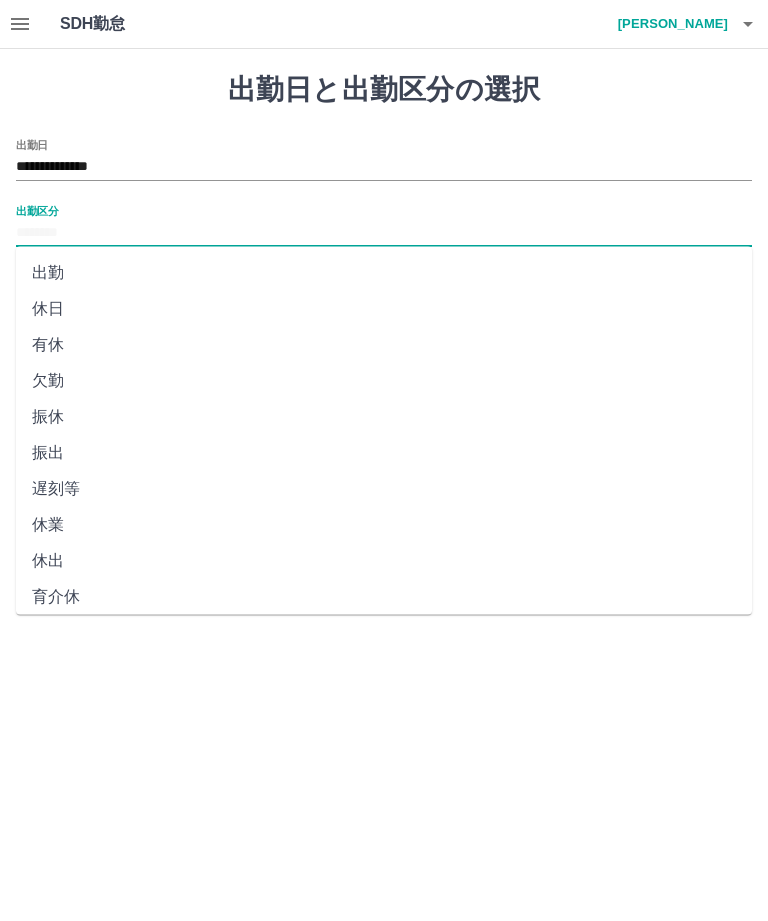 click on "休日" at bounding box center [384, 309] 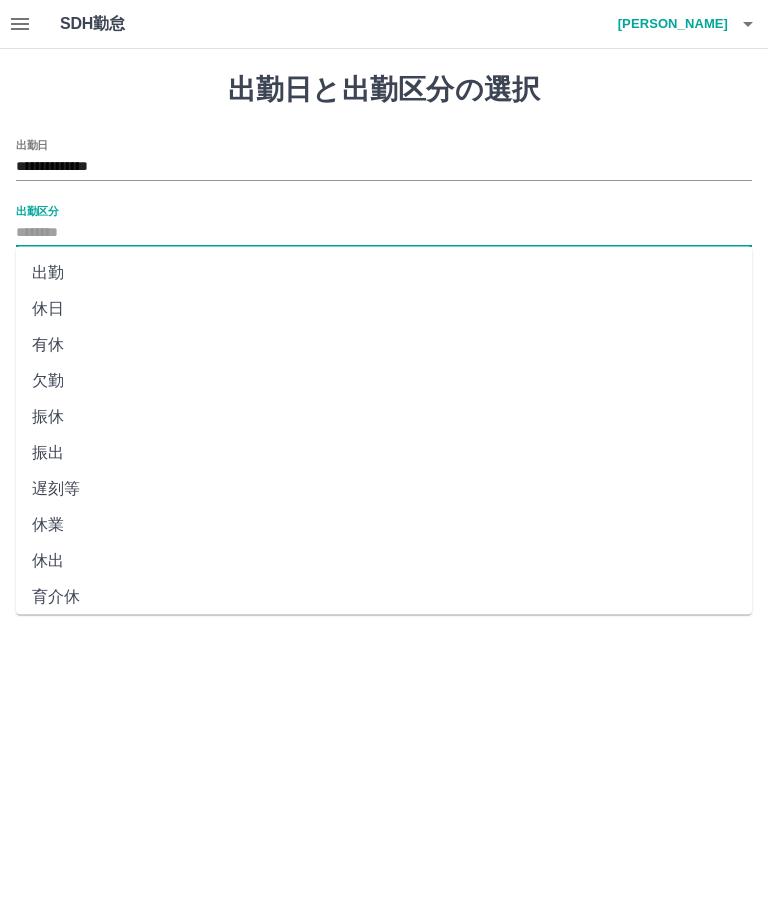 type on "**" 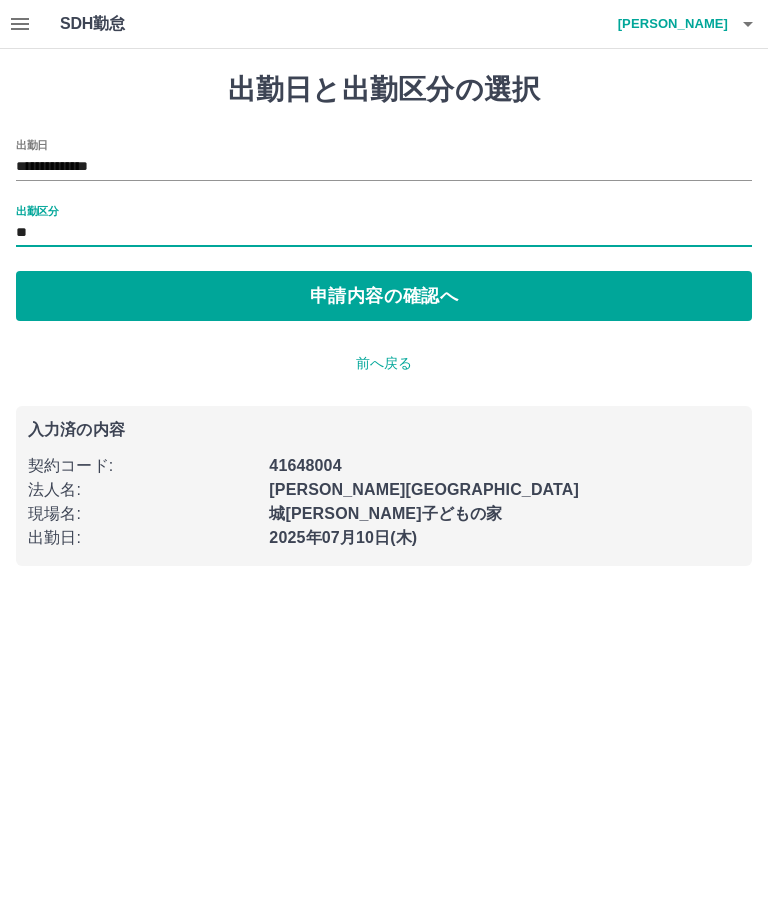click on "申請内容の確認へ" at bounding box center (384, 296) 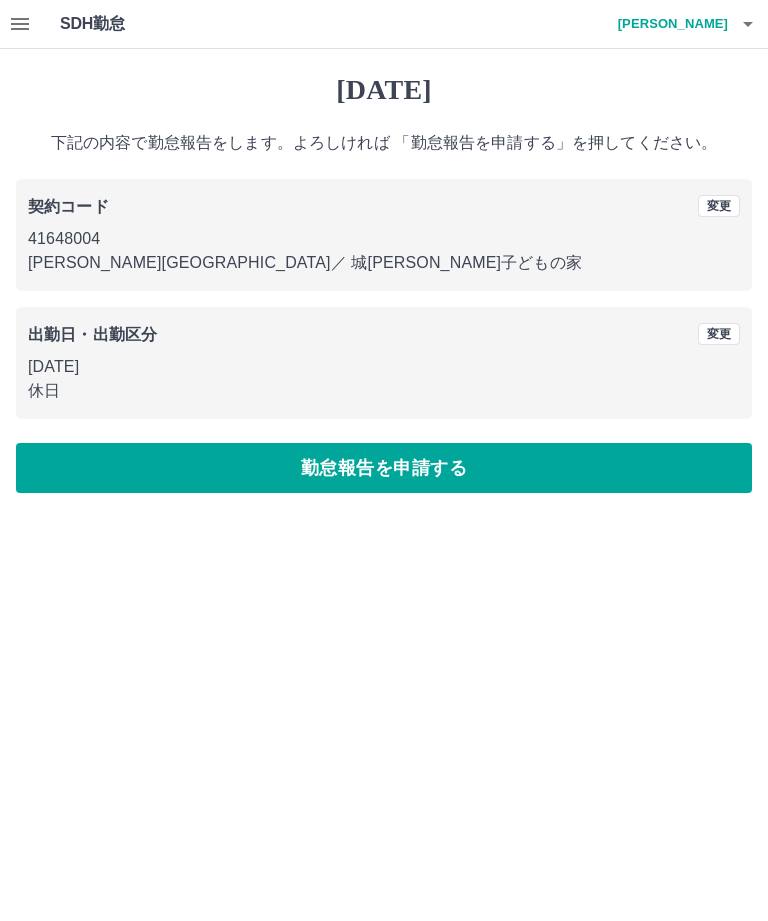 click on "勤怠報告を申請する" at bounding box center (384, 468) 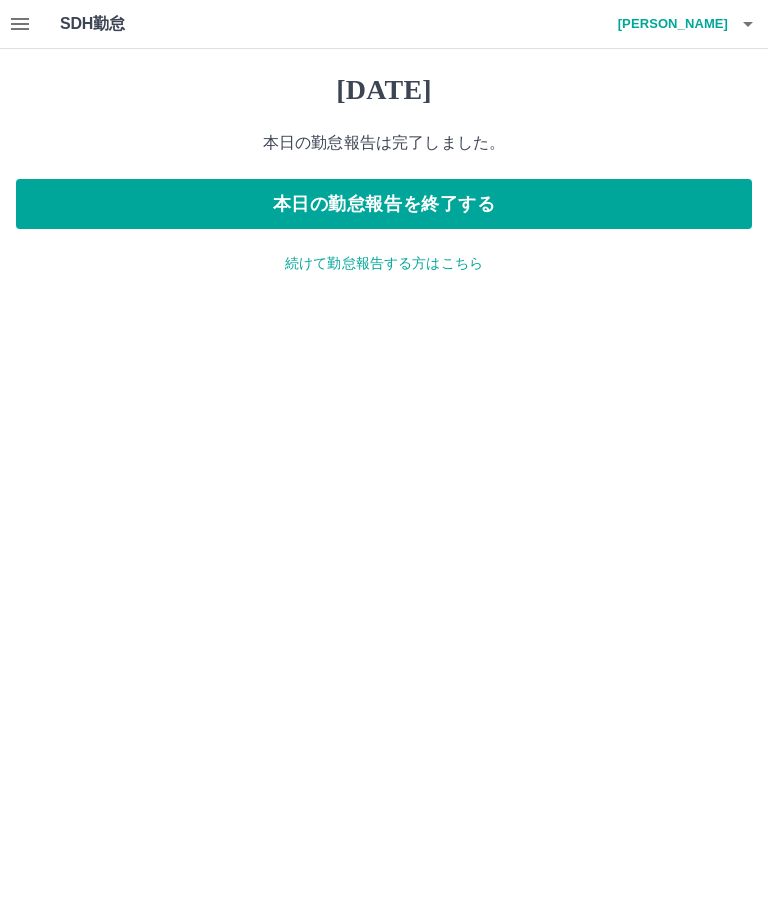 click on "本日の勤怠報告を終了する" at bounding box center (384, 204) 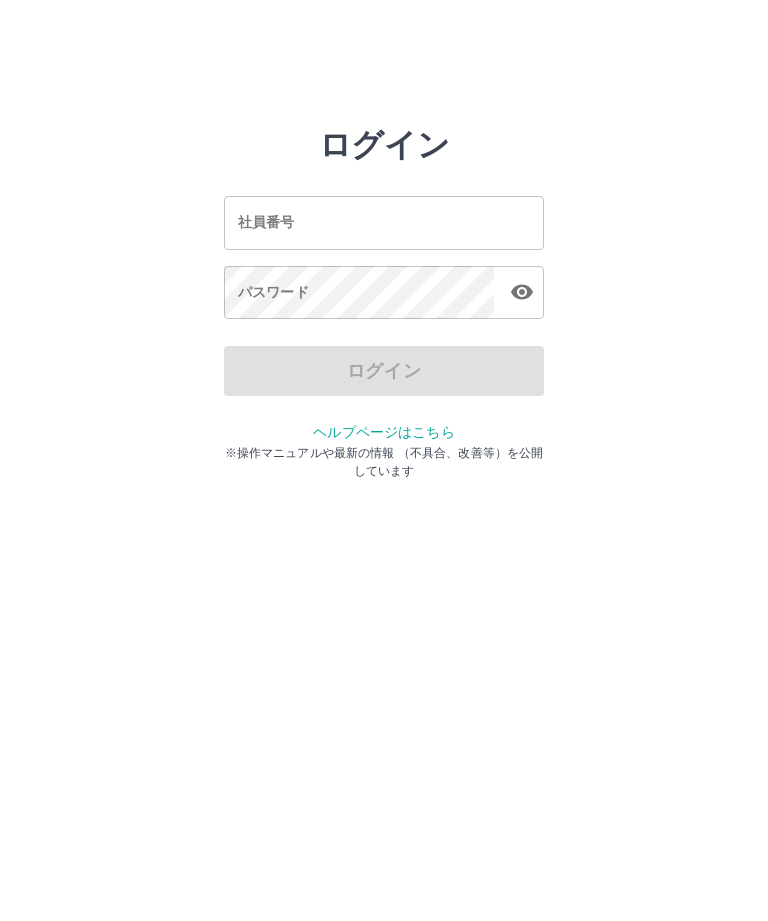 scroll, scrollTop: 0, scrollLeft: 0, axis: both 